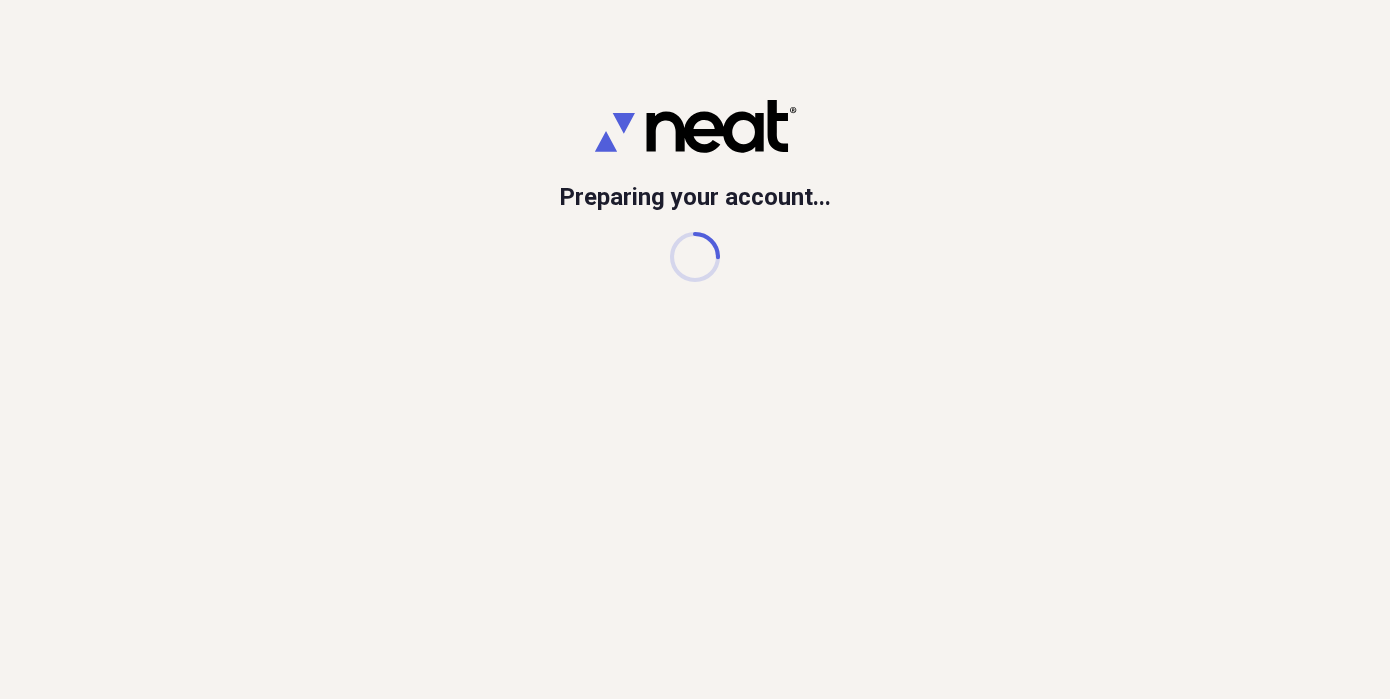 scroll, scrollTop: 0, scrollLeft: 0, axis: both 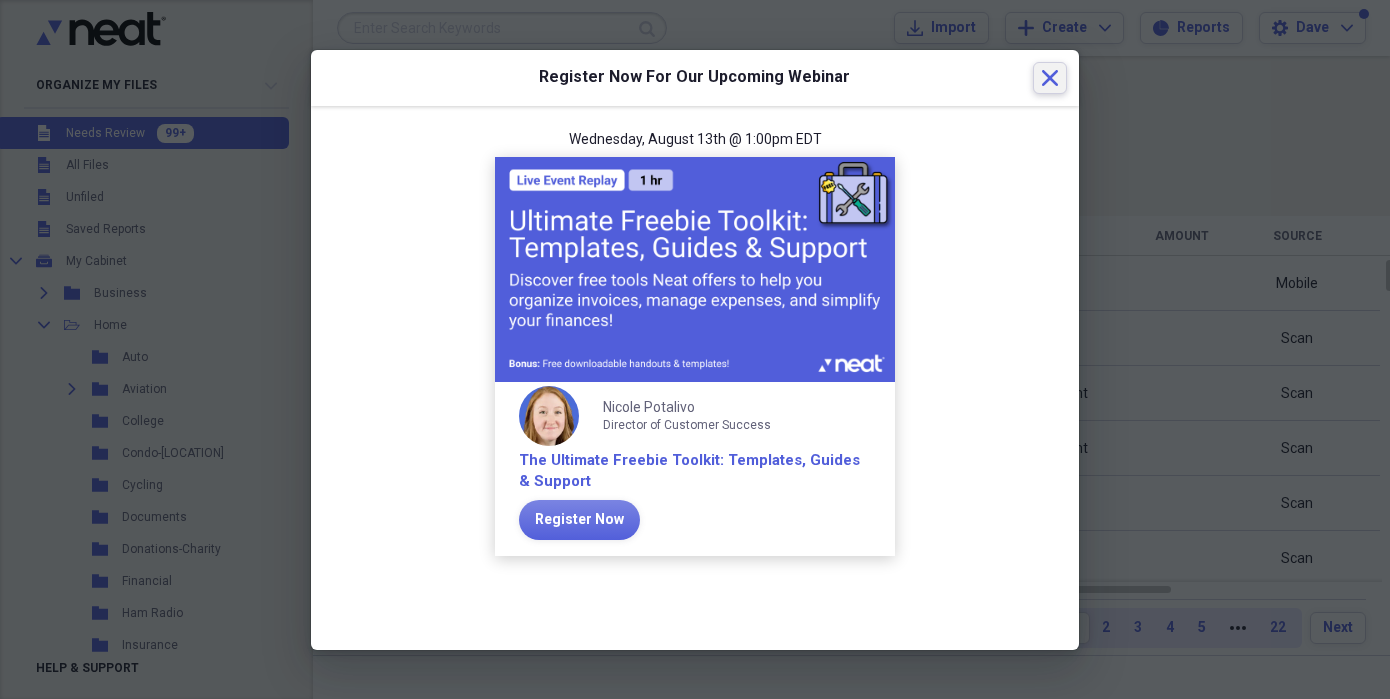 click on "Close" 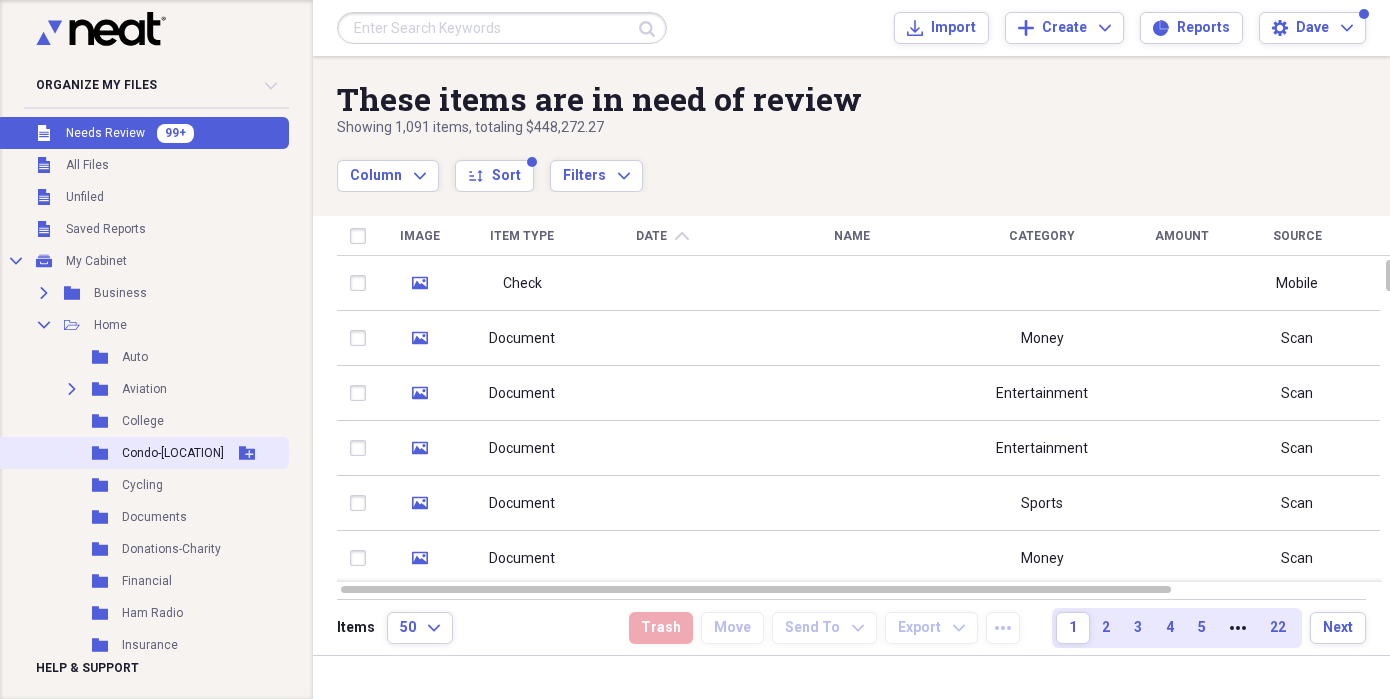 click on "Condo-[LOCATION]" at bounding box center [173, 453] 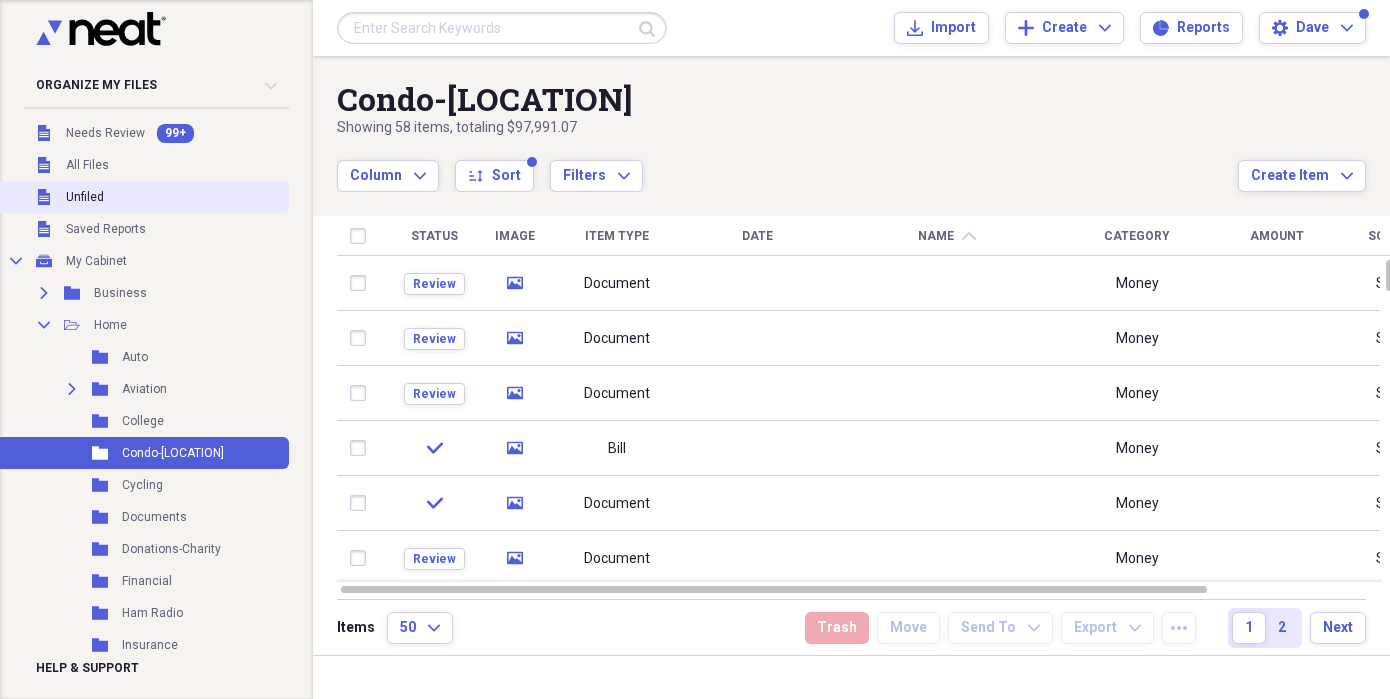 click on "Unfiled Unfiled" at bounding box center (142, 197) 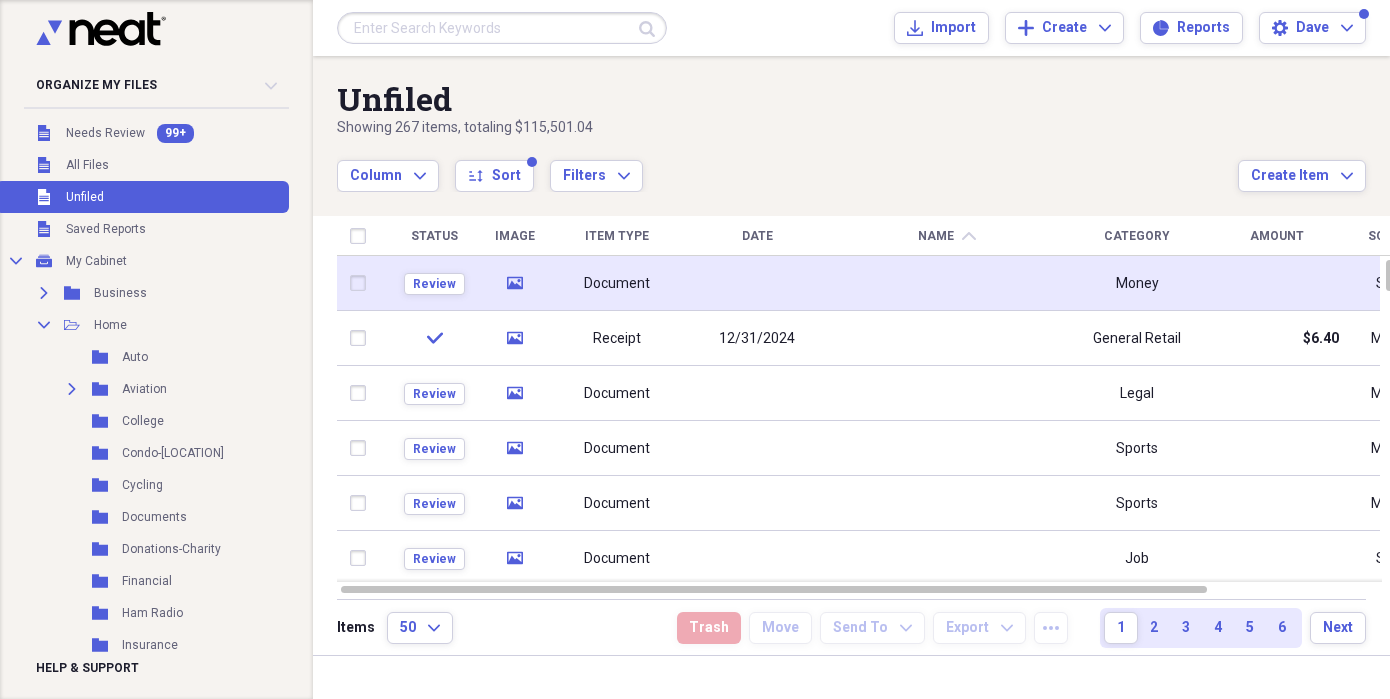 click at bounding box center [757, 283] 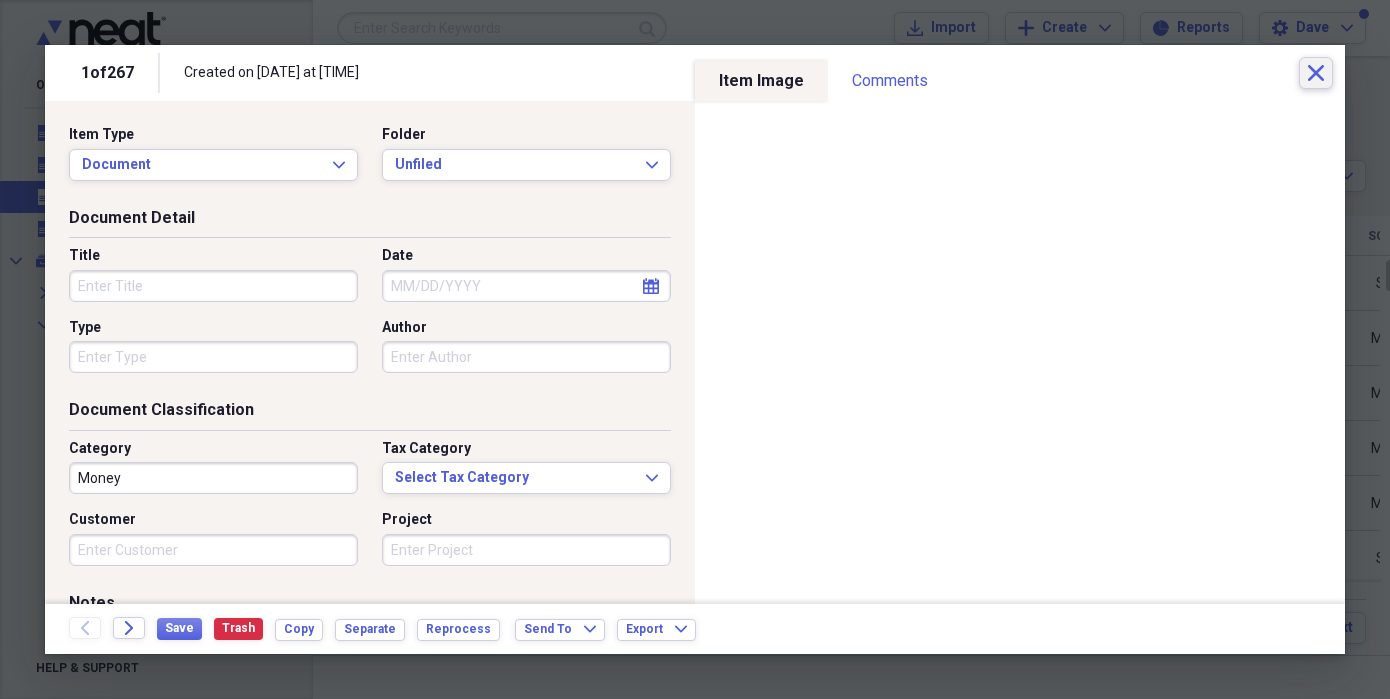 click on "Close" 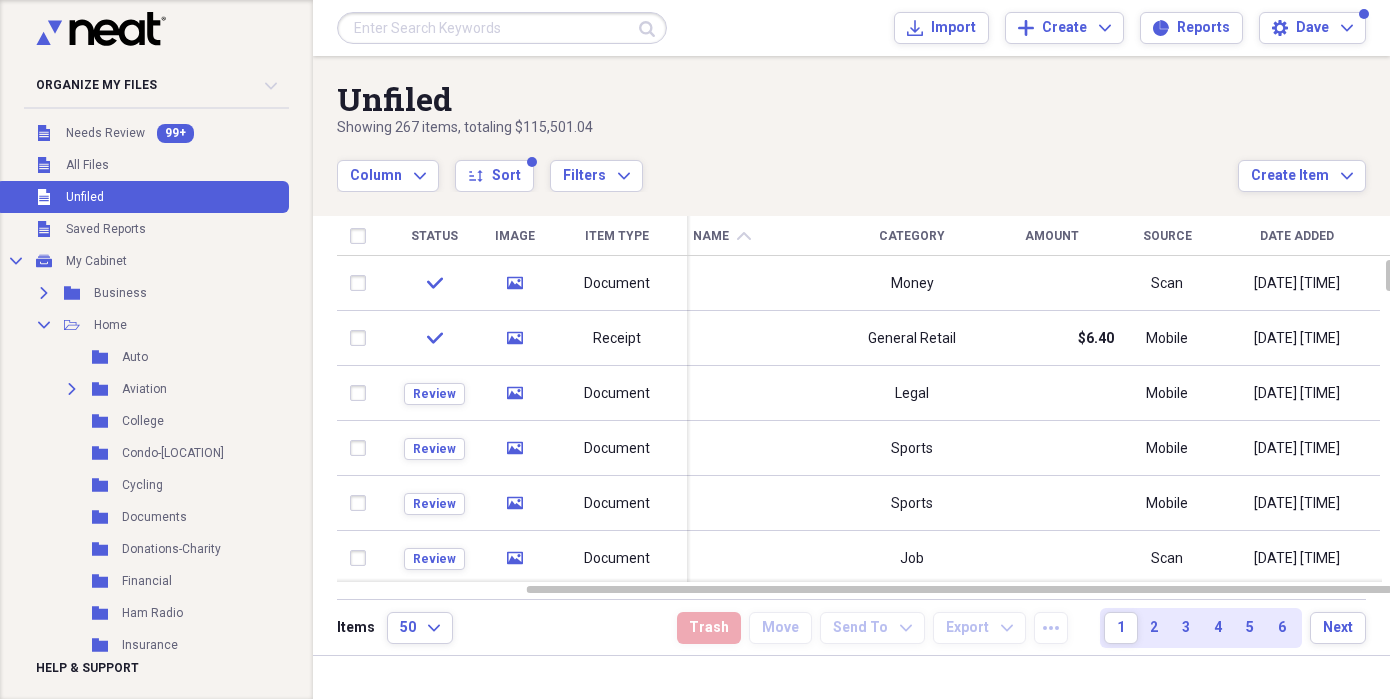click on "Date Added" at bounding box center (1297, 236) 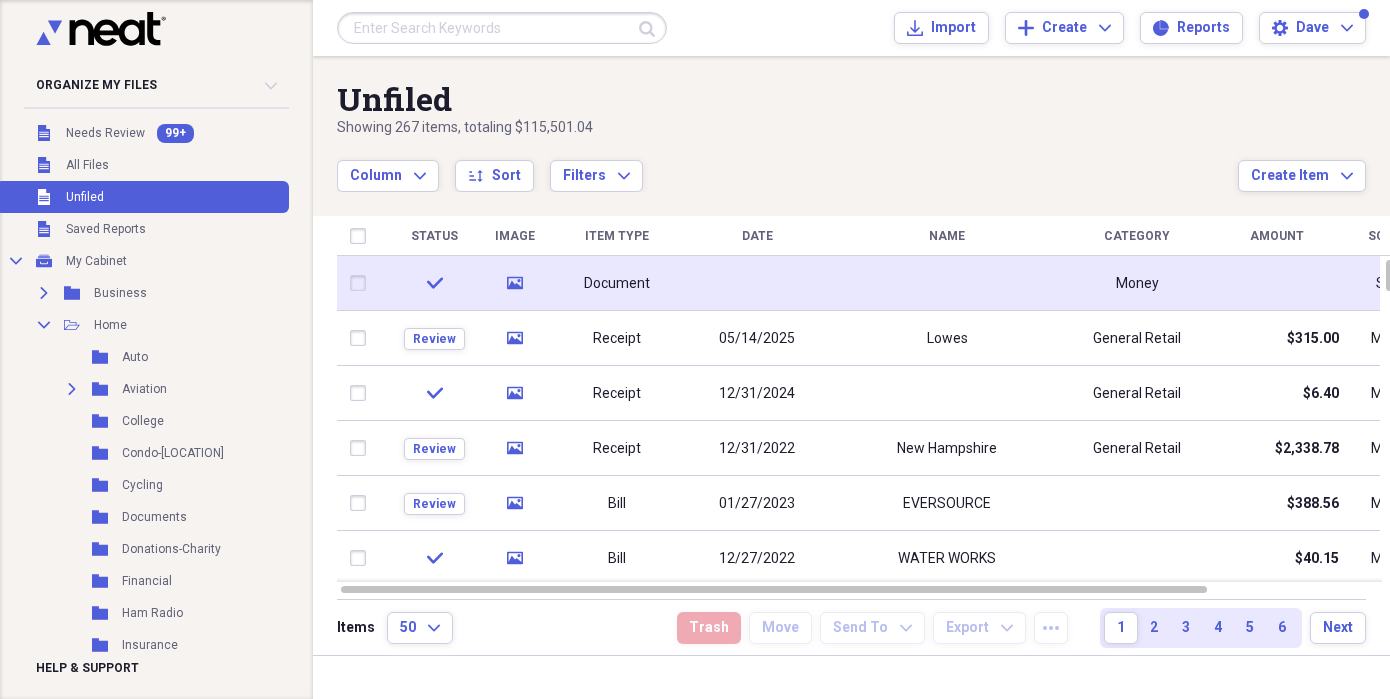 click at bounding box center [757, 283] 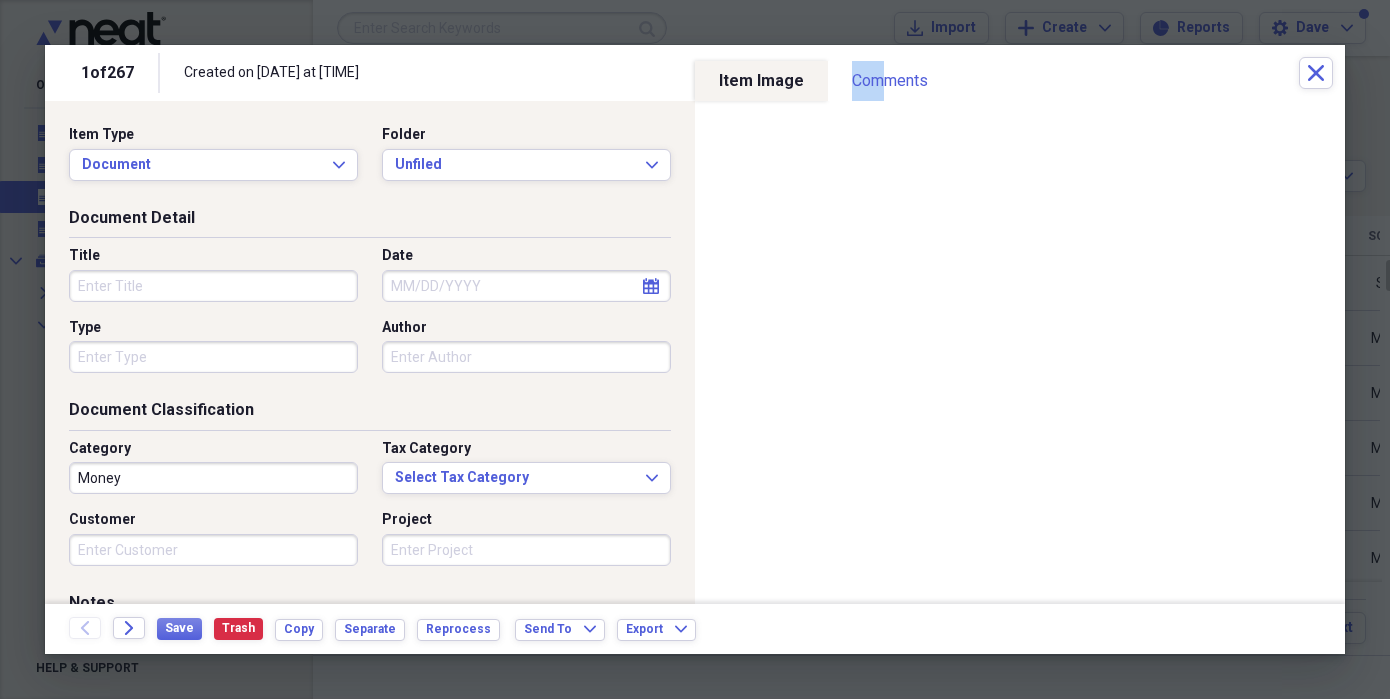 click on "1 of 267 Created on [DATE] at [TIME] Close Item Type Document Expand Folder Unfiled Expand Document Detail Title Date calendar Calendar Type Author Document Classification Category Money Tax Category Select Tax Category Expand Customer Project Notes Additional Information Subject Topic Action Type Application Received calendar Calendar Date Sent calendar Calendar From To Date Due calendar Calendar Item Image Comments There are no comments for this item yet Share your comments Back Forward Save Trash Copy Separate Reprocess Send To Expand Export Expand" at bounding box center (695, 349) 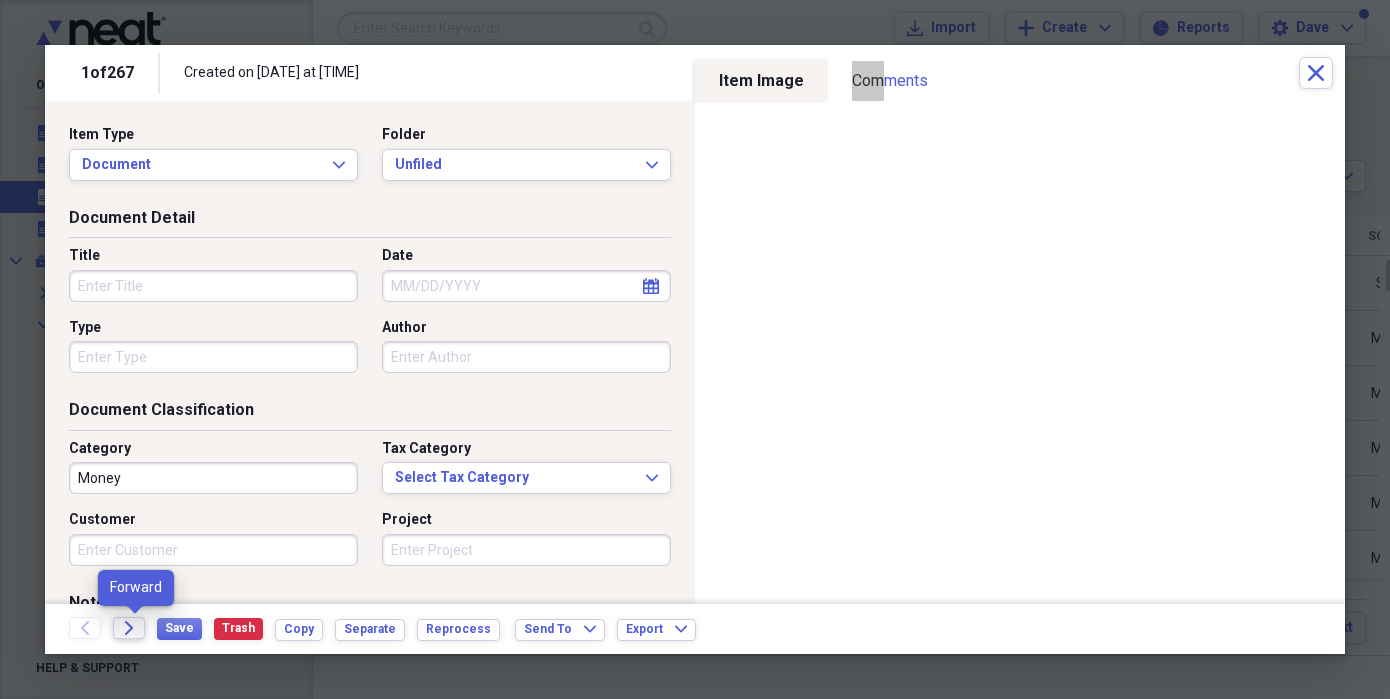 click on "Forward" 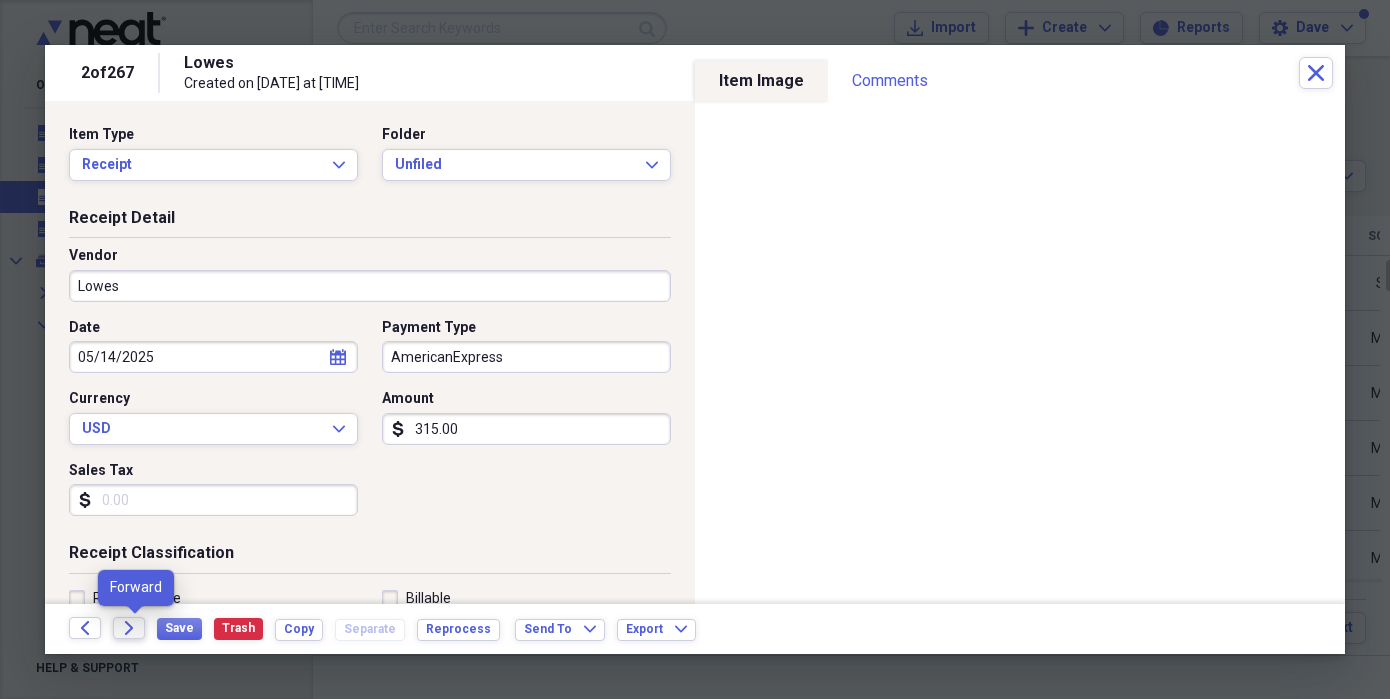 click on "Forward" 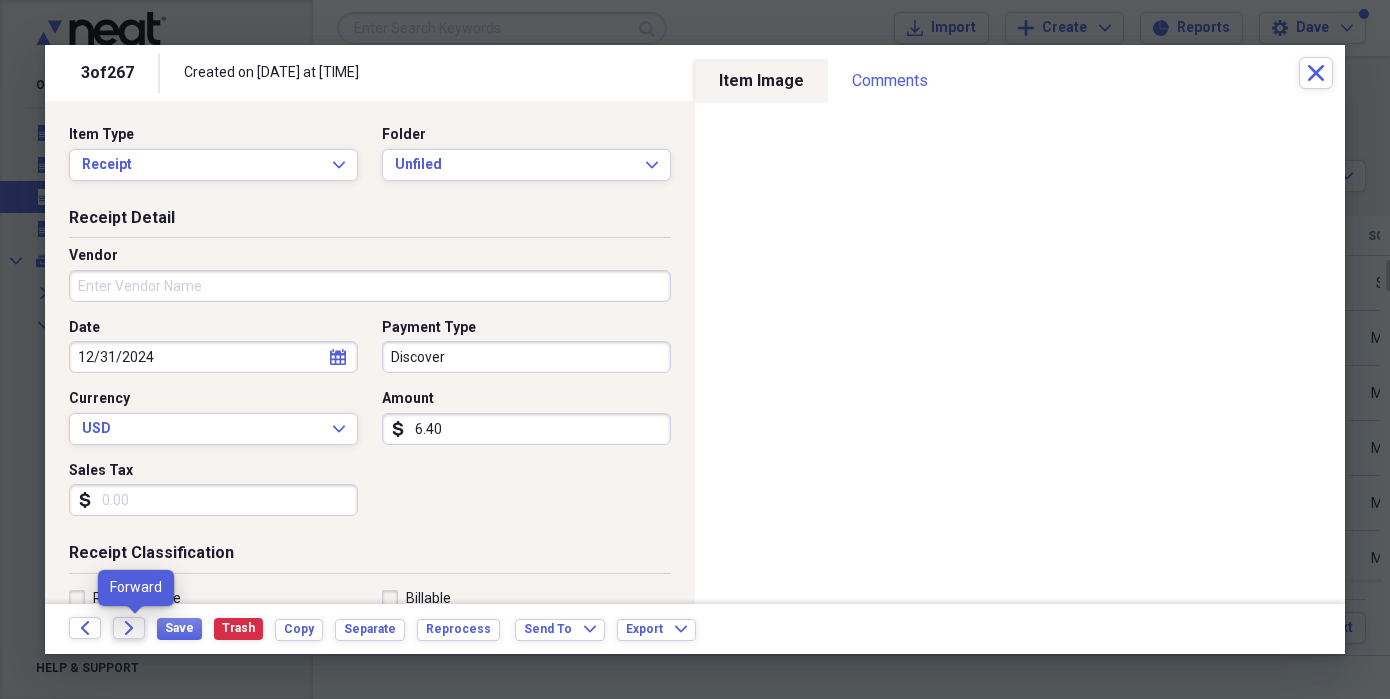 click on "Forward" 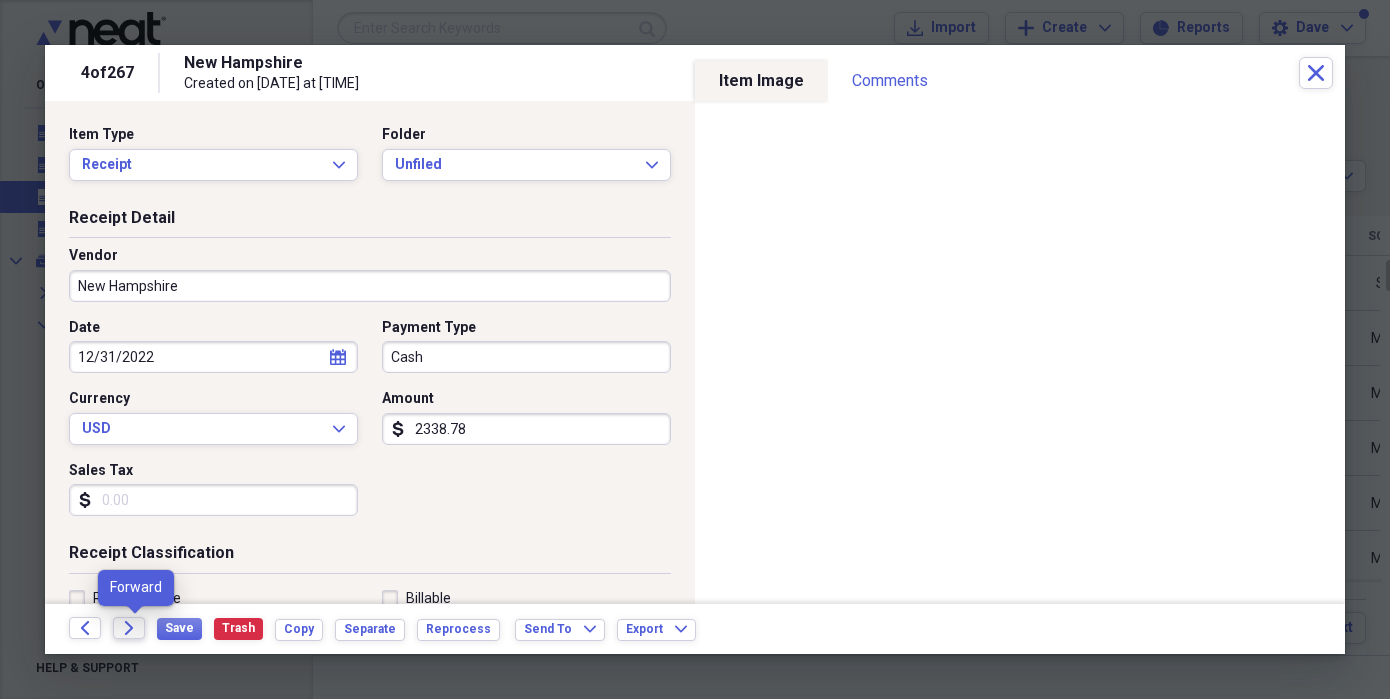 click on "Forward" 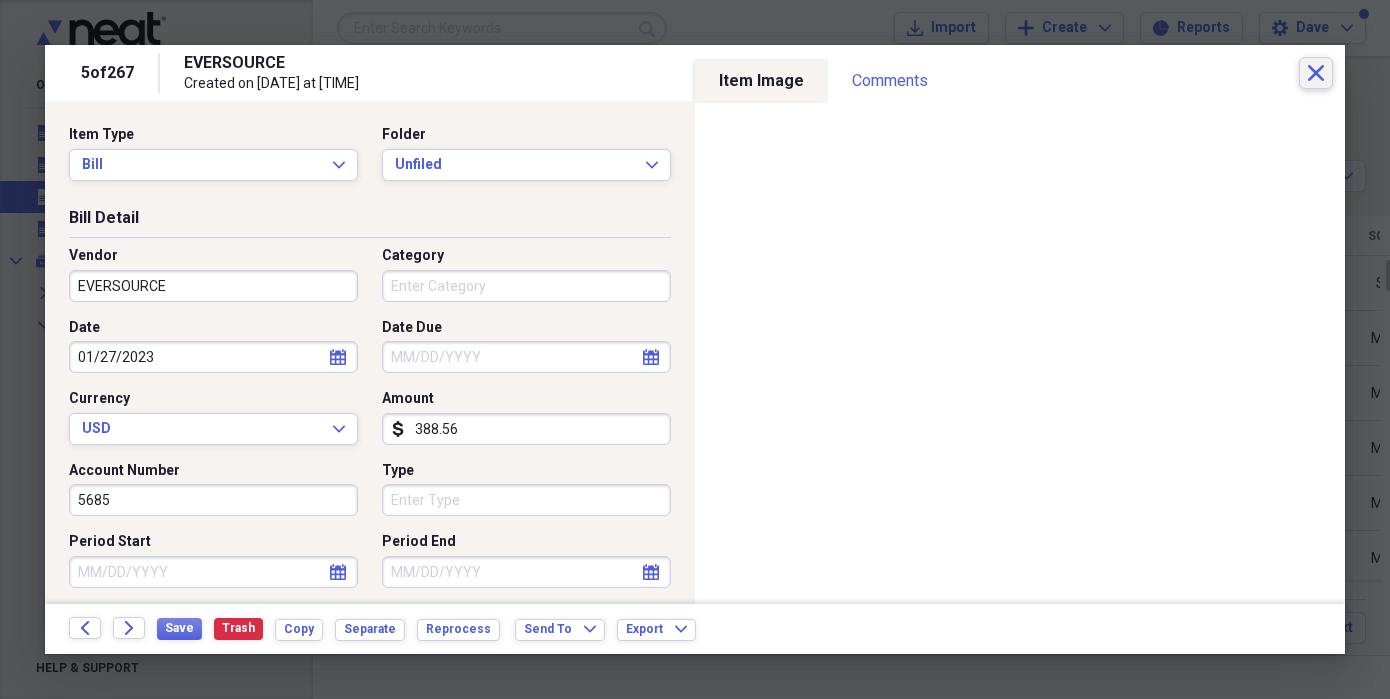click on "5 of 267 EVERSOURCE Created on [DATE] at [TIME] Close" at bounding box center (695, 73) 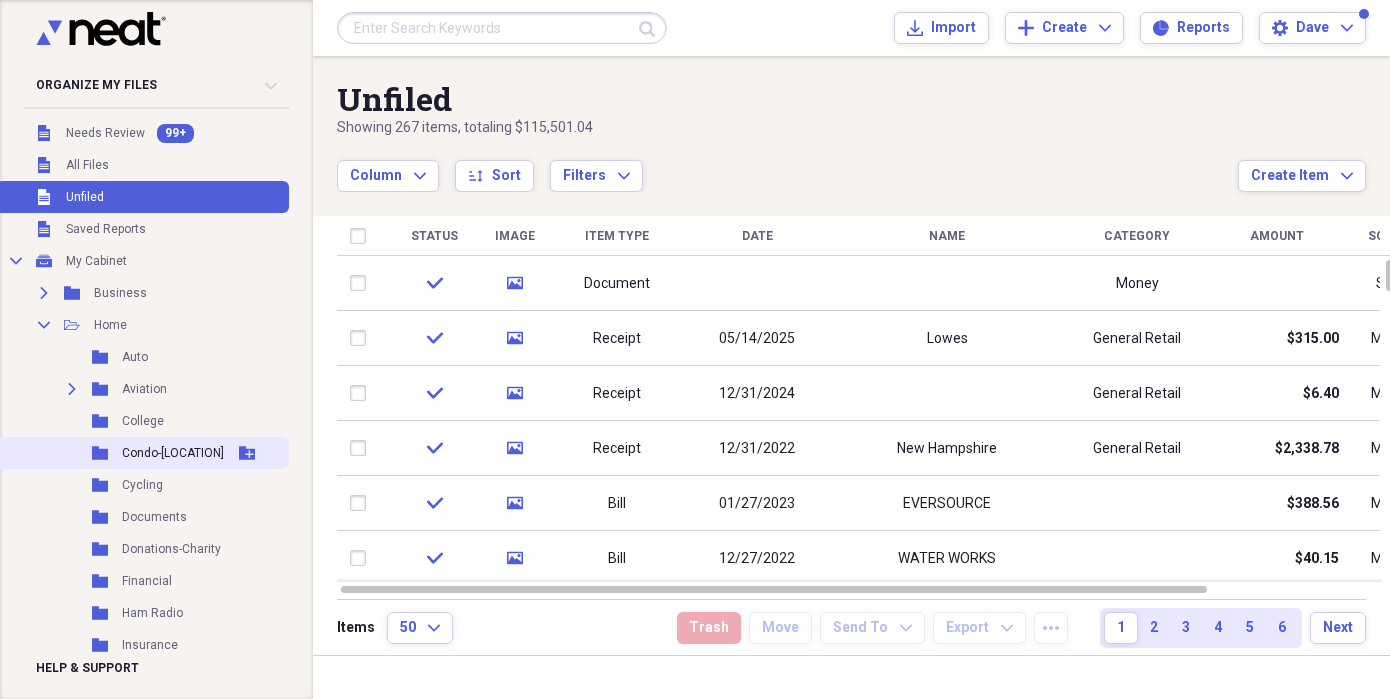 click on "Condo-[LOCATION]" at bounding box center [173, 453] 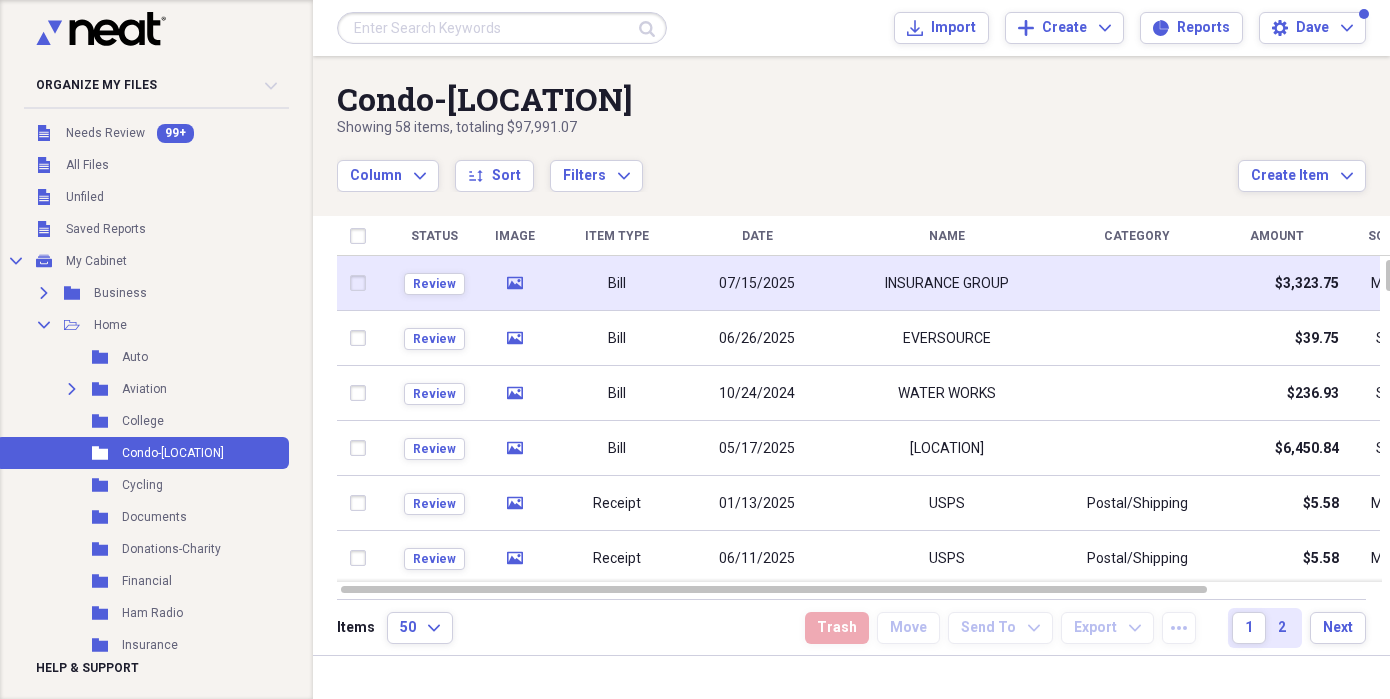 click on "INSURANCE GROUP" at bounding box center [947, 284] 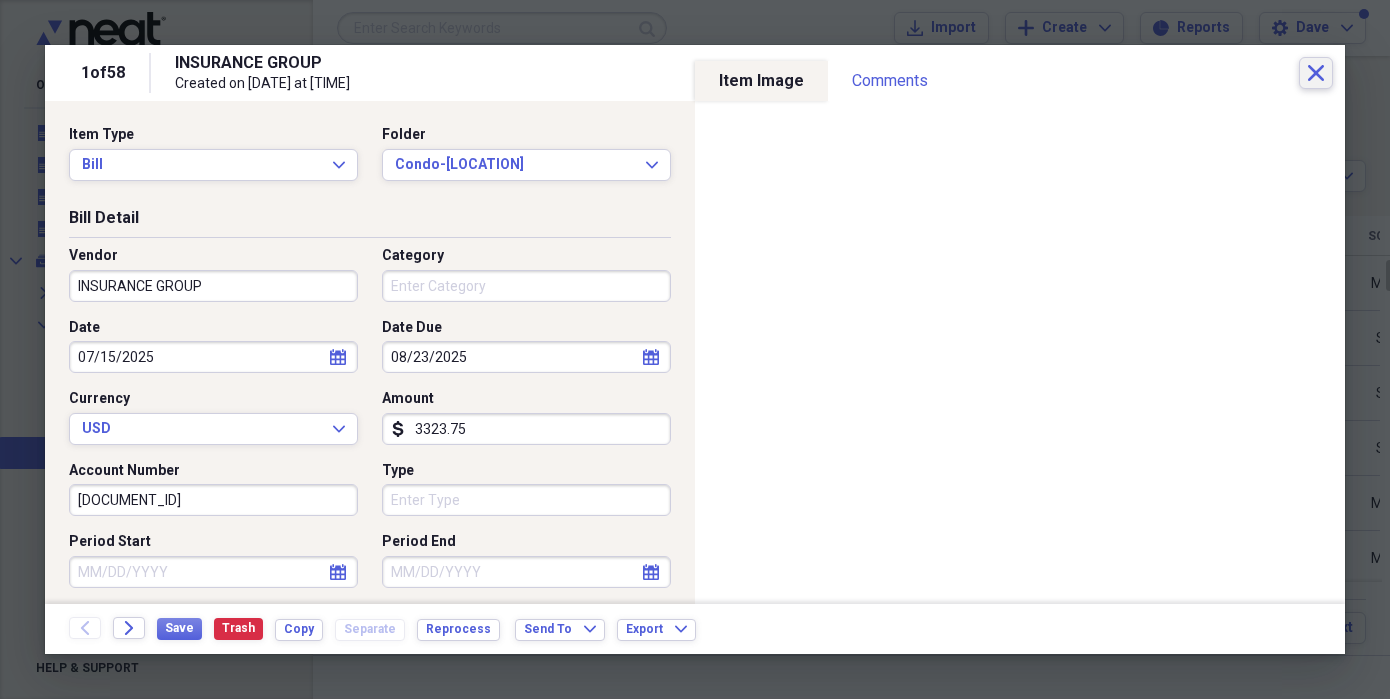 click 